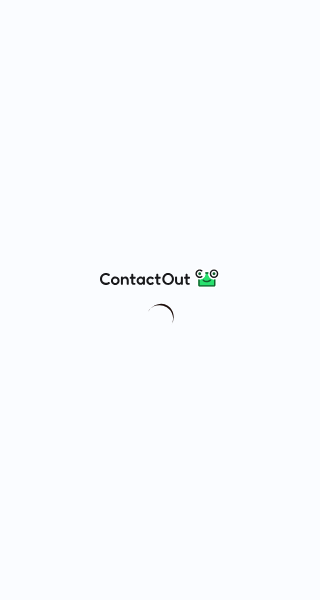 scroll, scrollTop: 0, scrollLeft: 0, axis: both 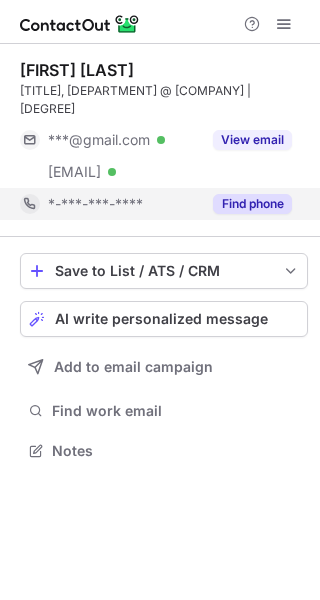 click on "*-***-***-****" at bounding box center (110, 204) 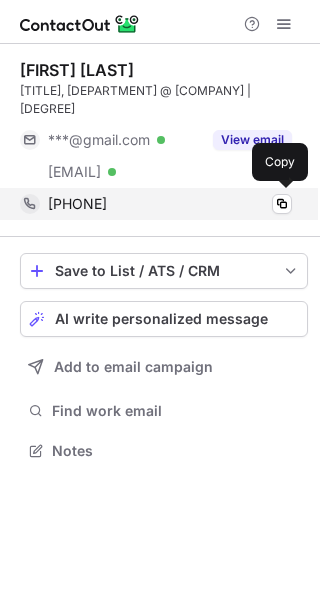 click on "+12154839444 Copy" at bounding box center [156, 204] 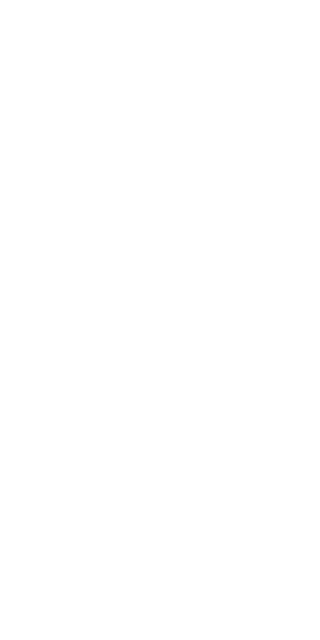 scroll, scrollTop: 0, scrollLeft: 0, axis: both 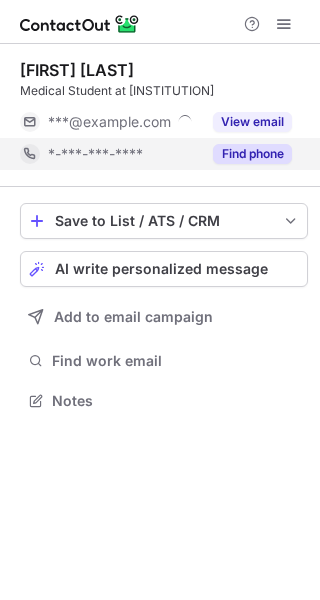 click on "*-***-***-****" at bounding box center [95, 154] 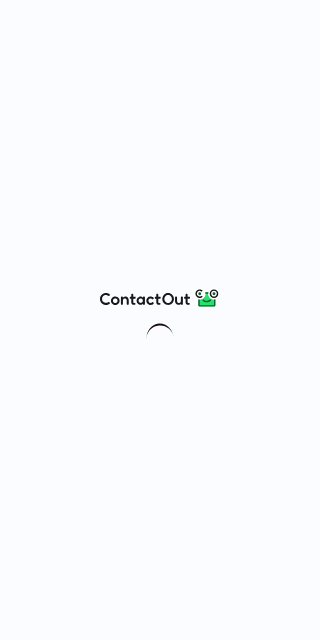 scroll, scrollTop: 0, scrollLeft: 0, axis: both 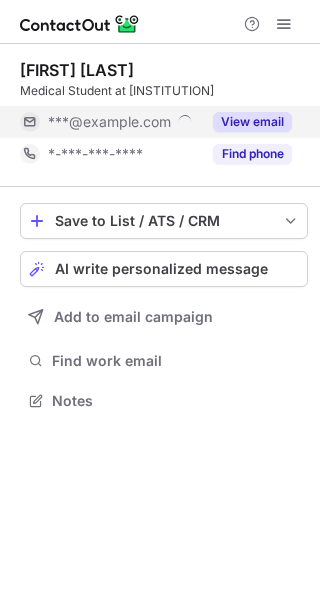 click on "***@example.com" at bounding box center (109, 122) 